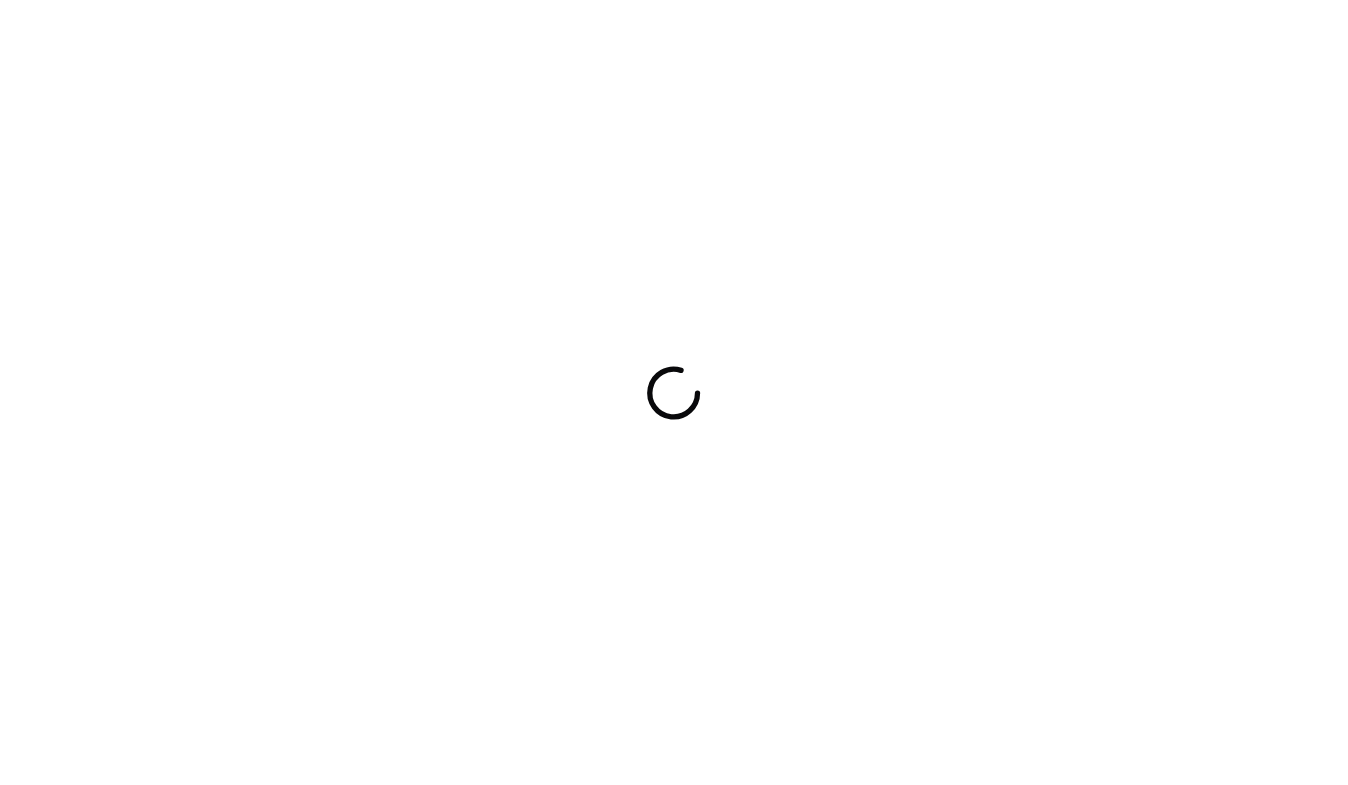 scroll, scrollTop: 0, scrollLeft: 0, axis: both 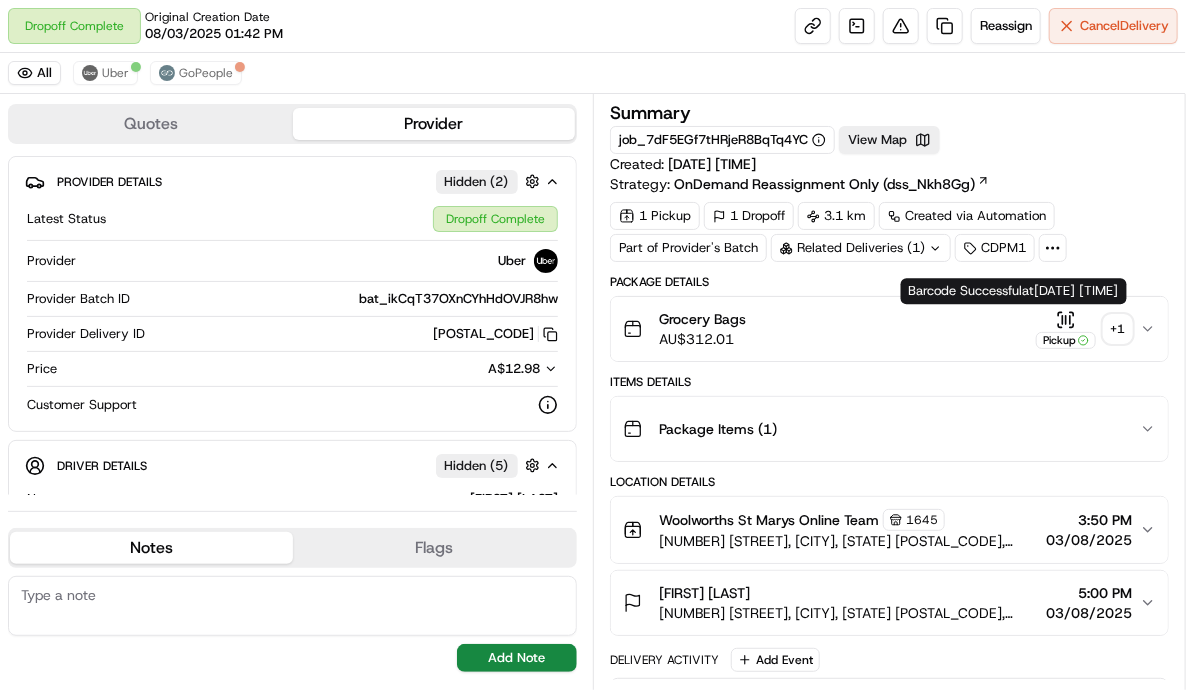 click on "Pickup" at bounding box center [1066, 329] 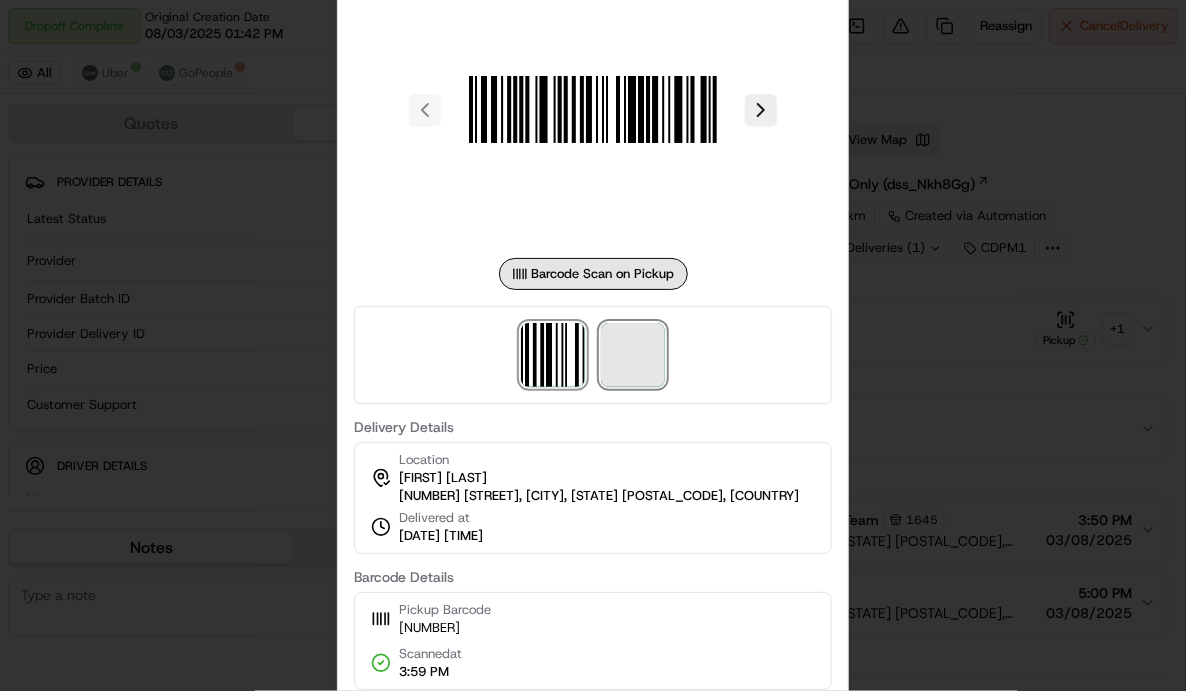 click at bounding box center [633, 355] 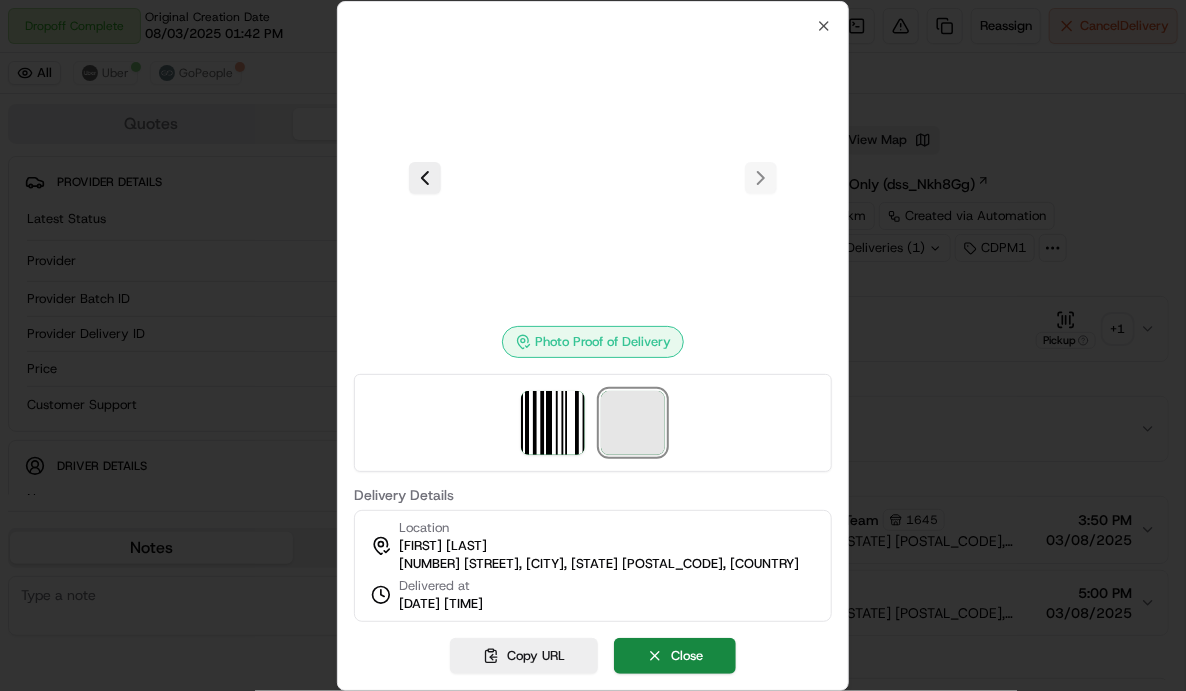 click at bounding box center (633, 423) 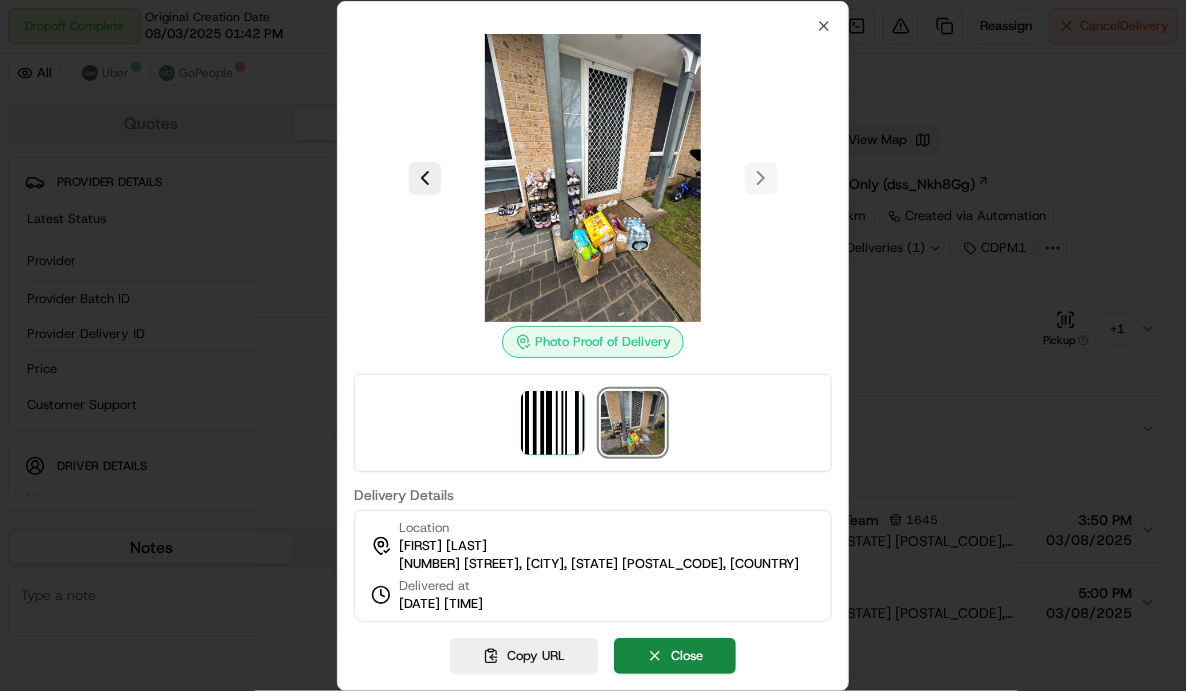 type 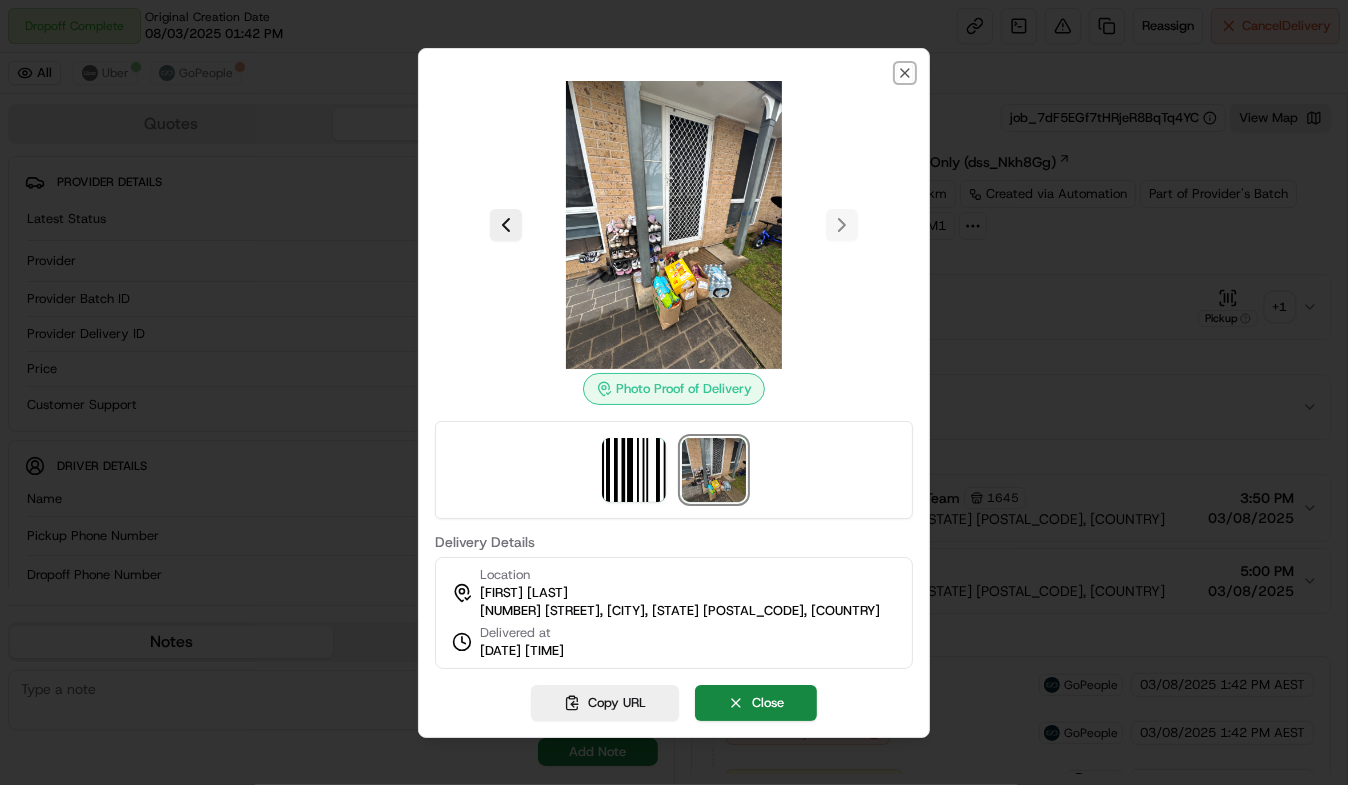 click 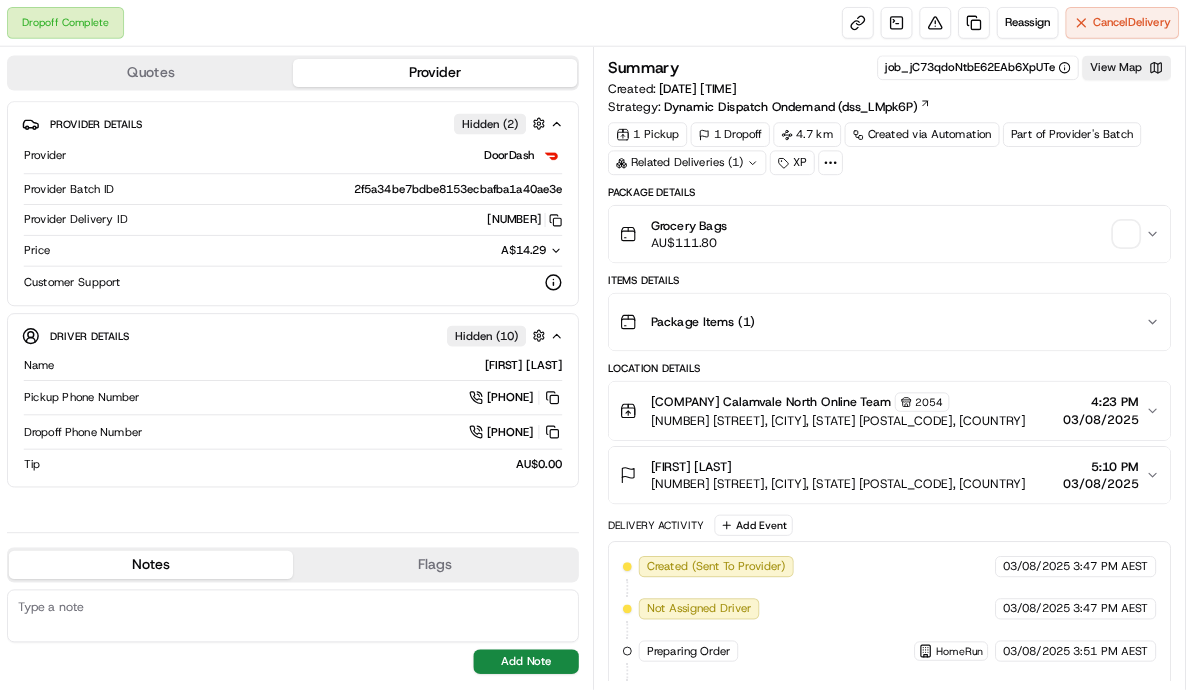 scroll, scrollTop: 0, scrollLeft: 0, axis: both 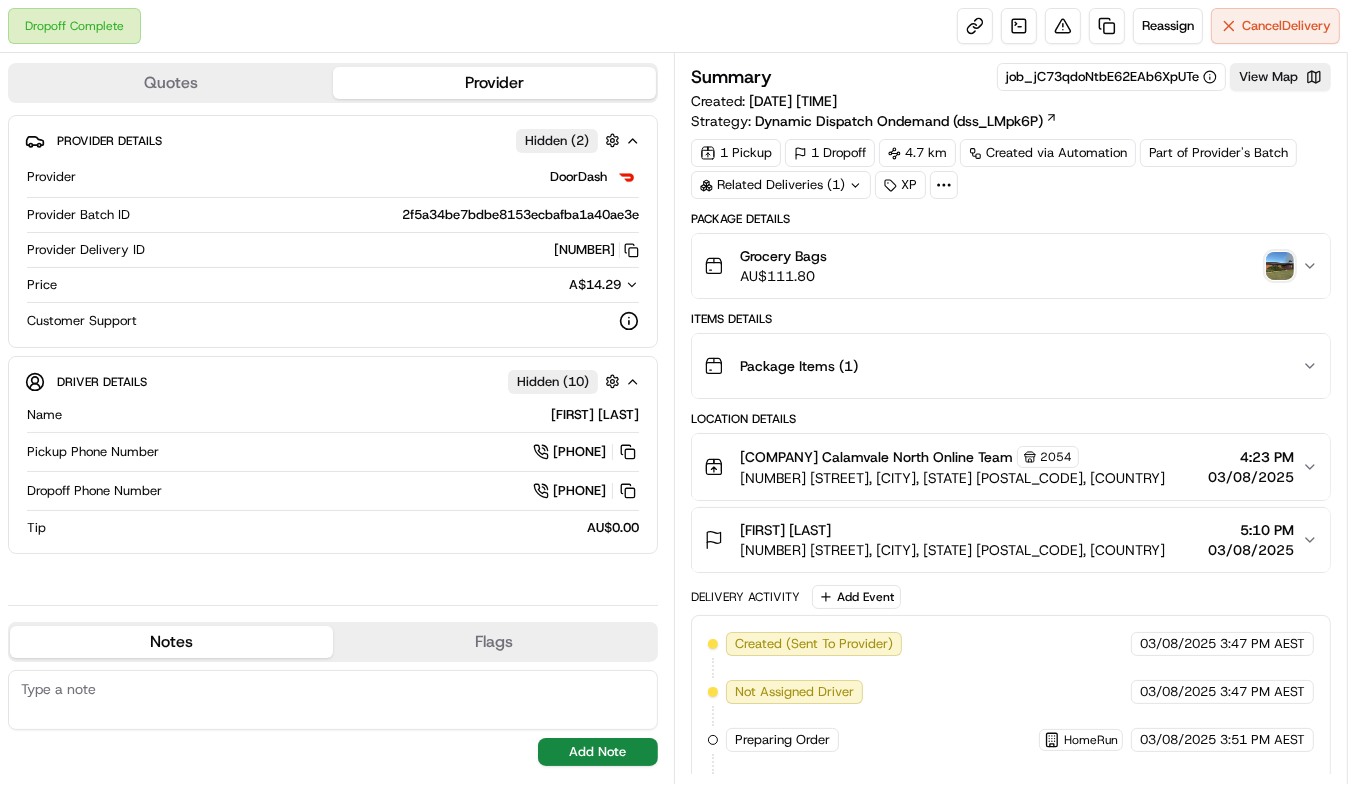 click on "Related Deliveries   (1)" at bounding box center (781, 185) 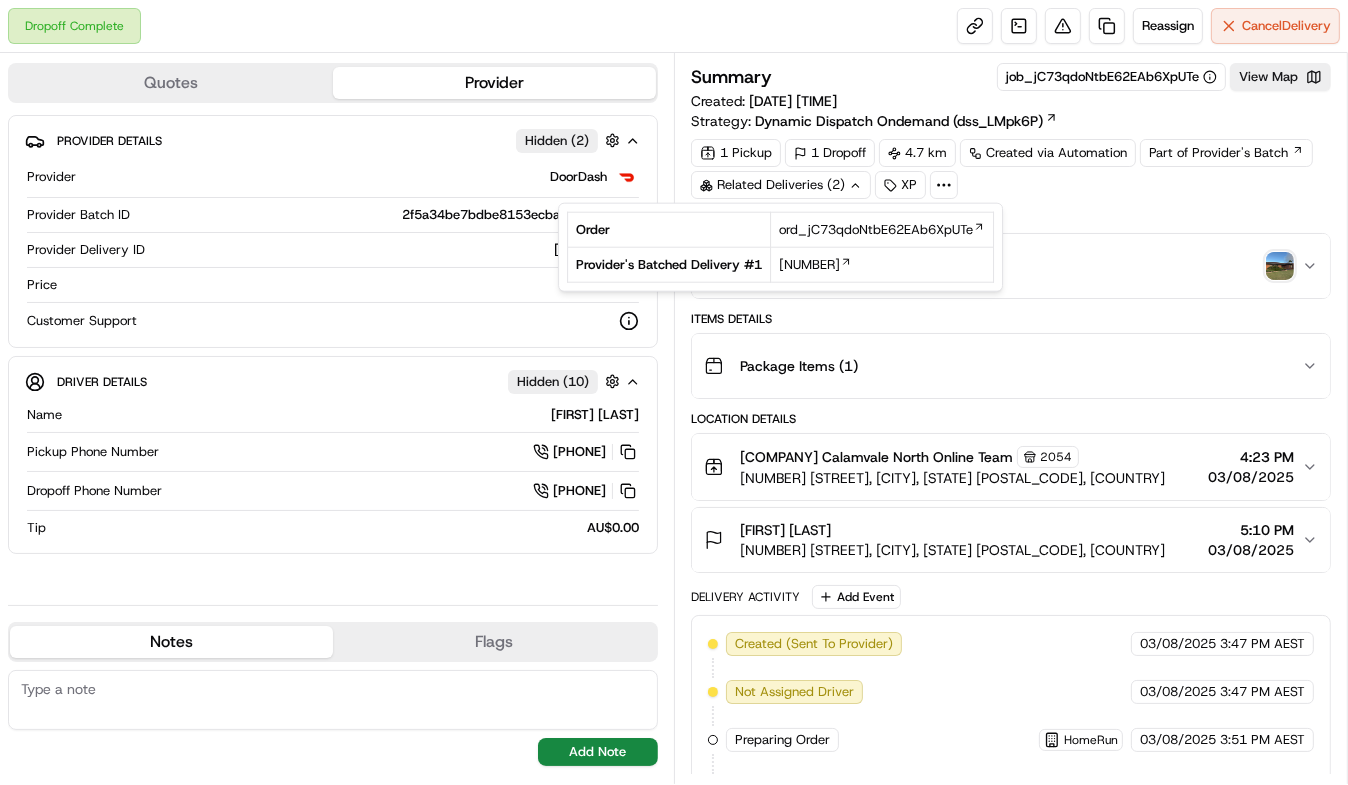 click on "[NUMBER]" at bounding box center (882, 264) 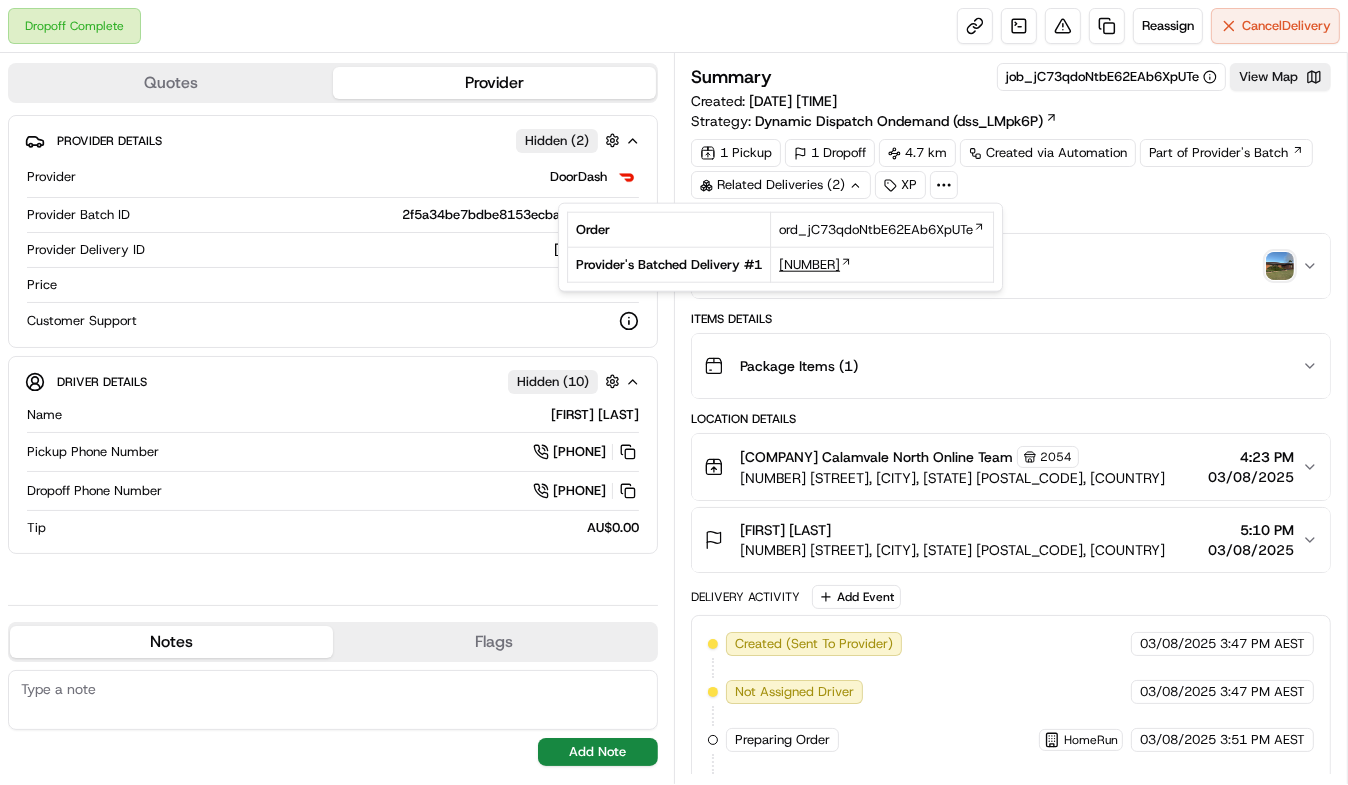 drag, startPoint x: 771, startPoint y: 261, endPoint x: 797, endPoint y: 266, distance: 26.476404 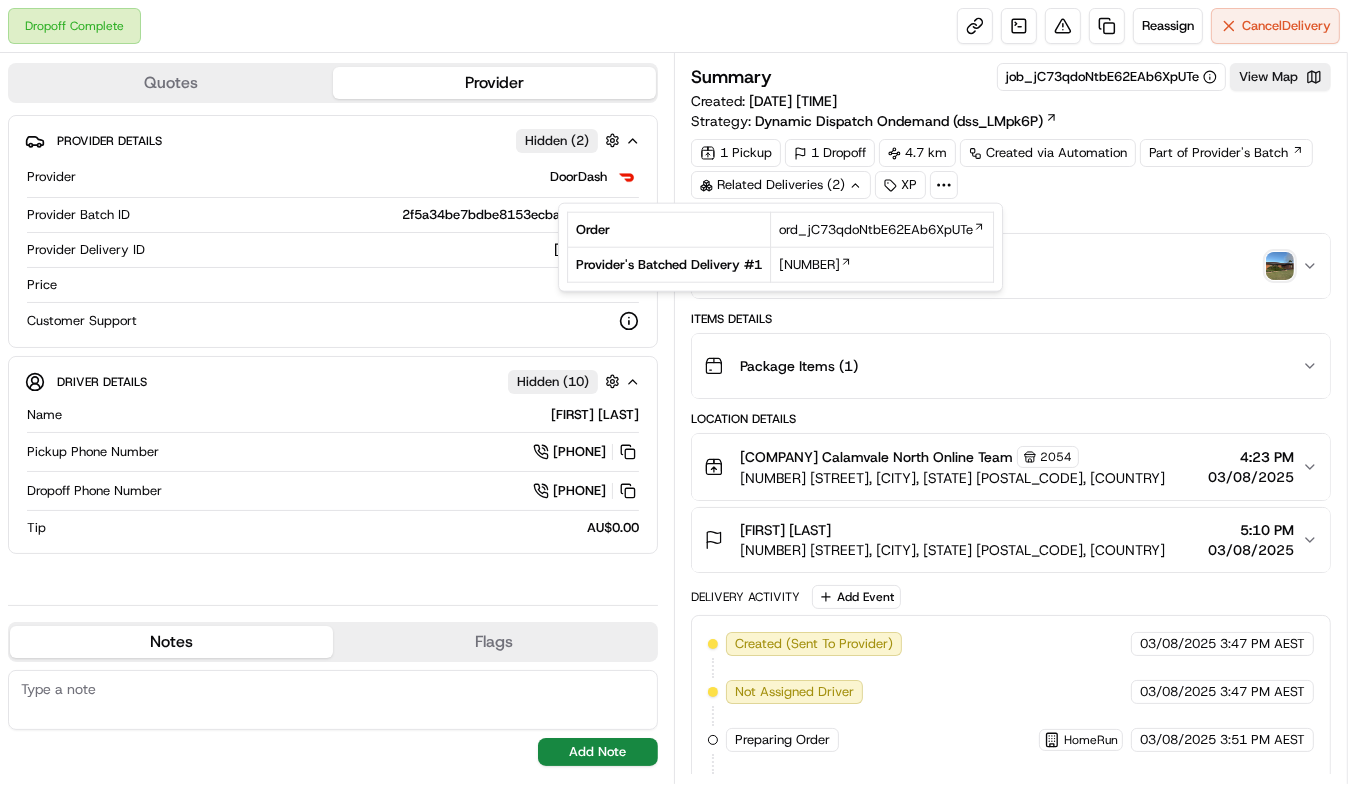 copy on "[NUMBER]" 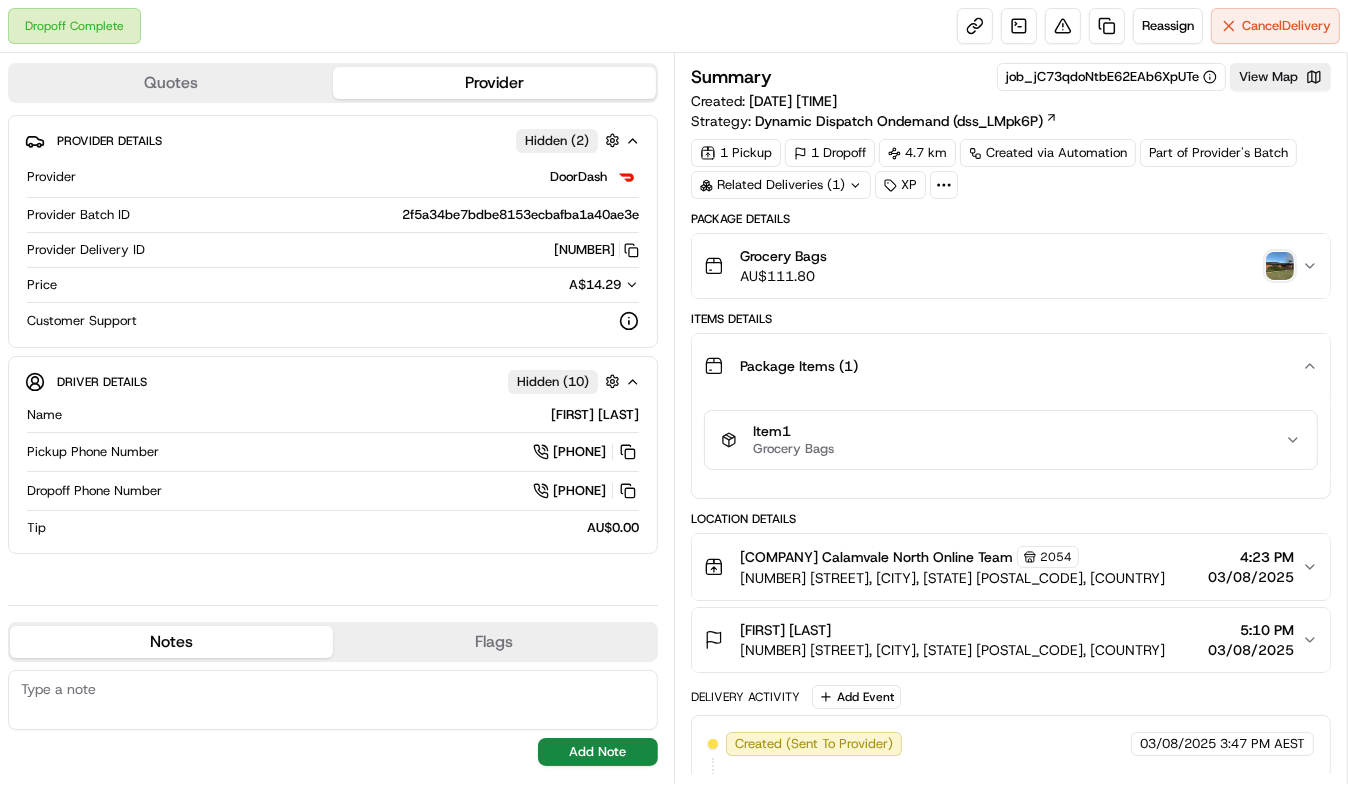 click at bounding box center (1280, 266) 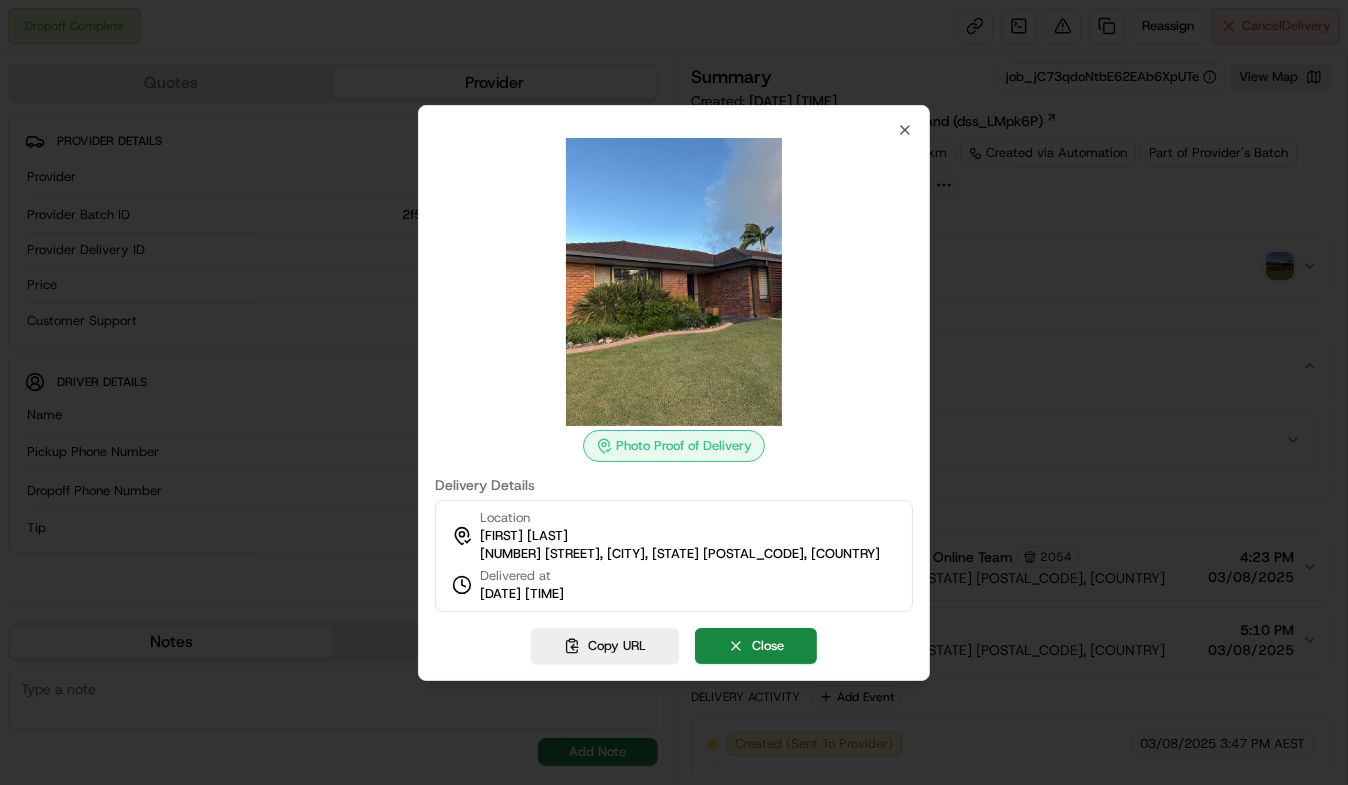 type 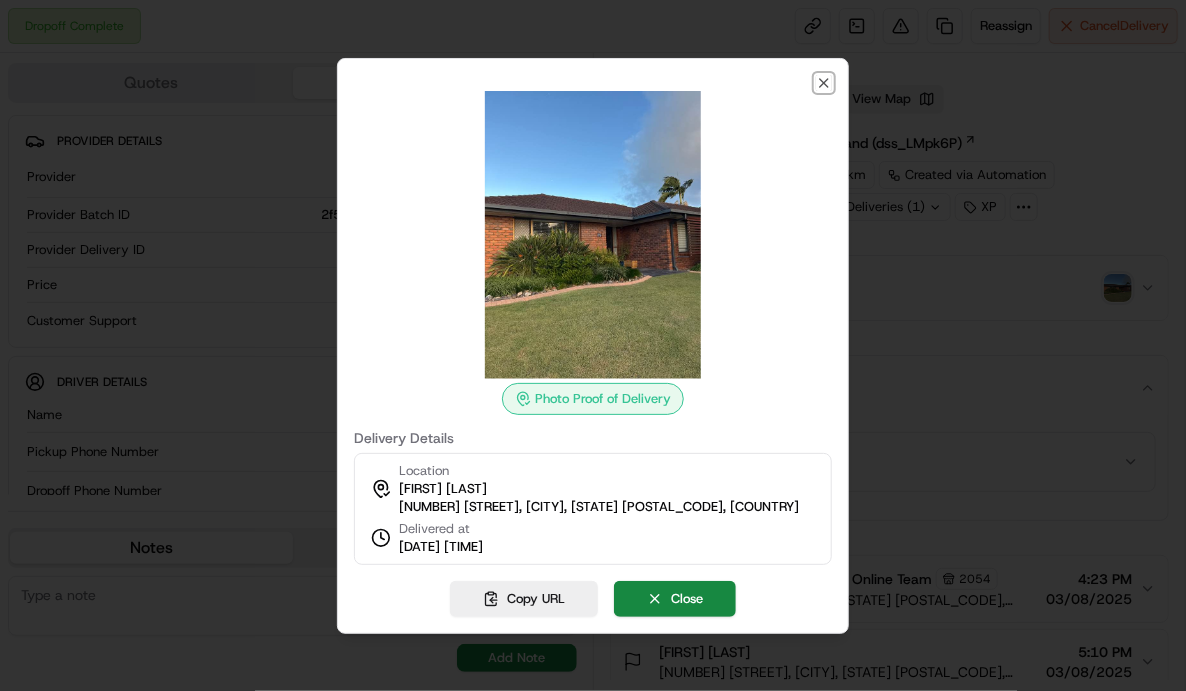 click 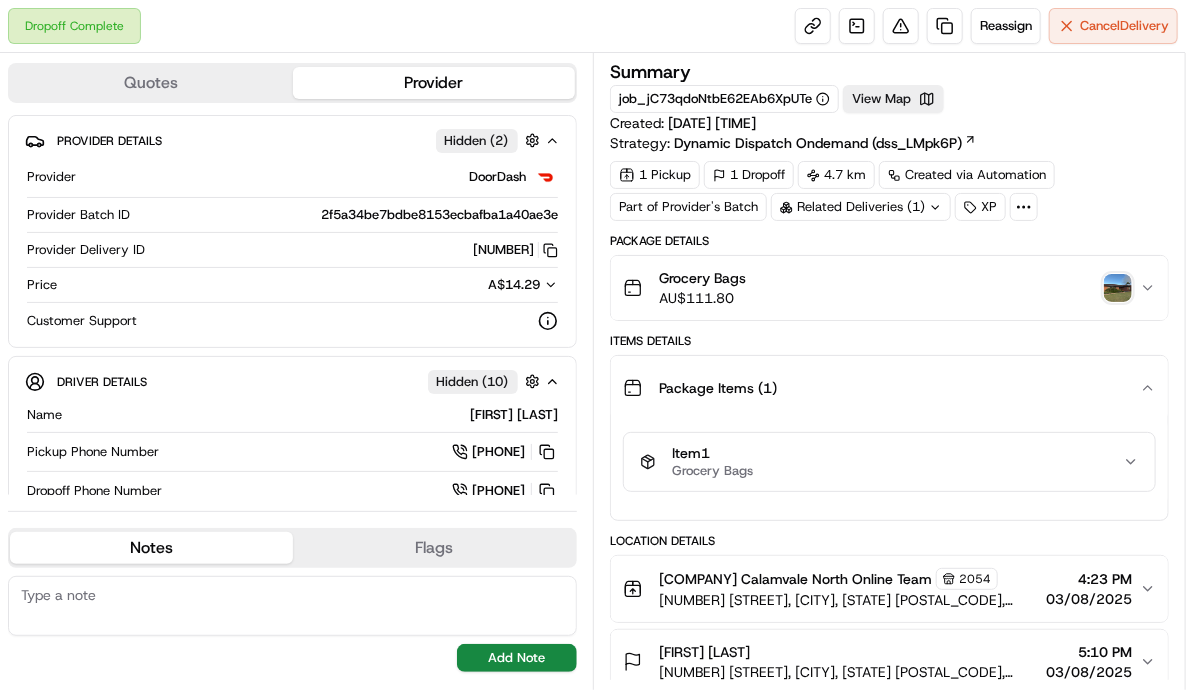 click on "Related Deliveries   (1)" at bounding box center (861, 207) 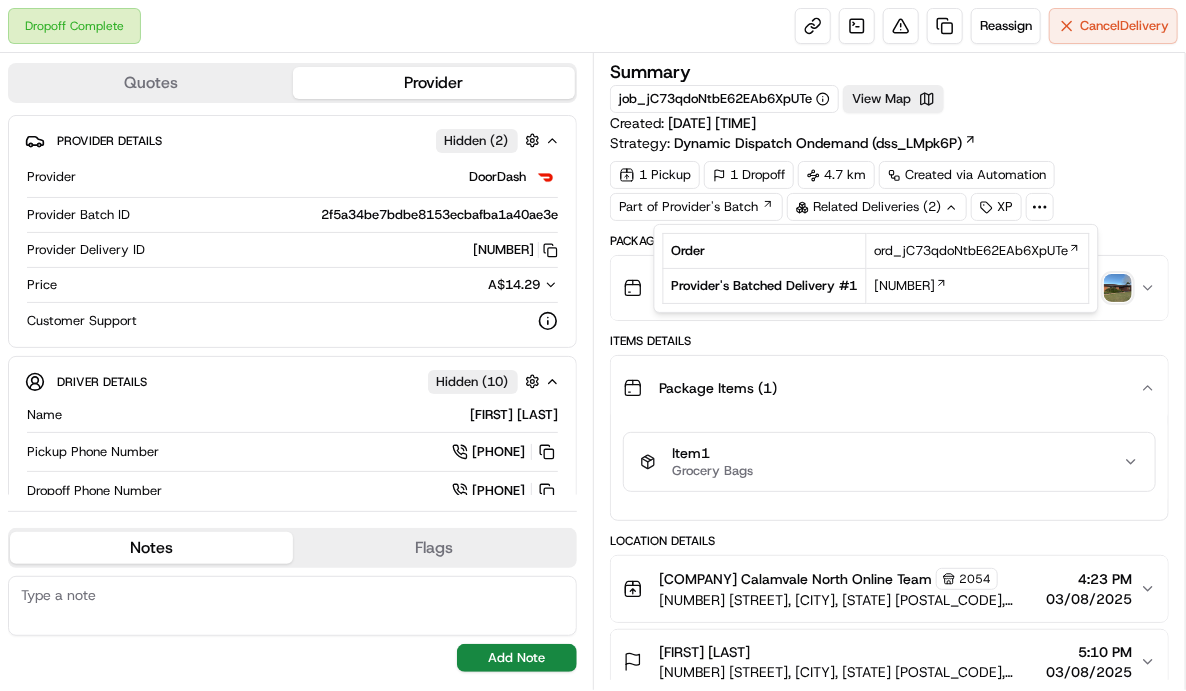 click on "Related Deliveries   (2)" at bounding box center (877, 207) 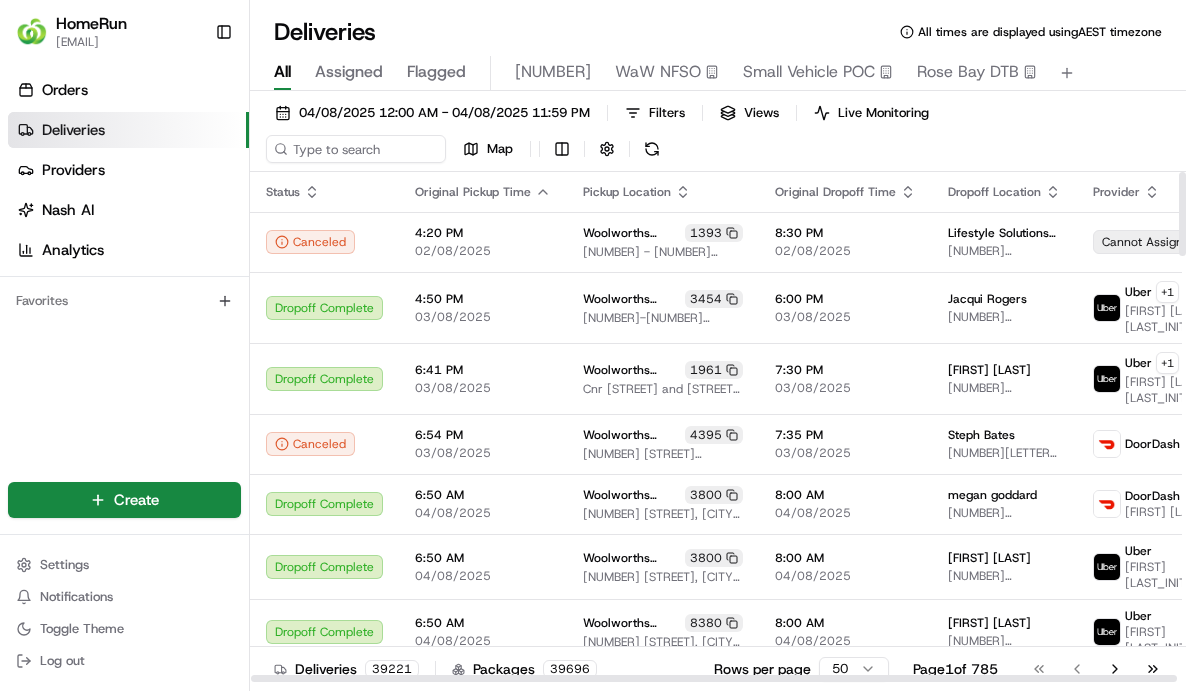 scroll, scrollTop: 0, scrollLeft: 0, axis: both 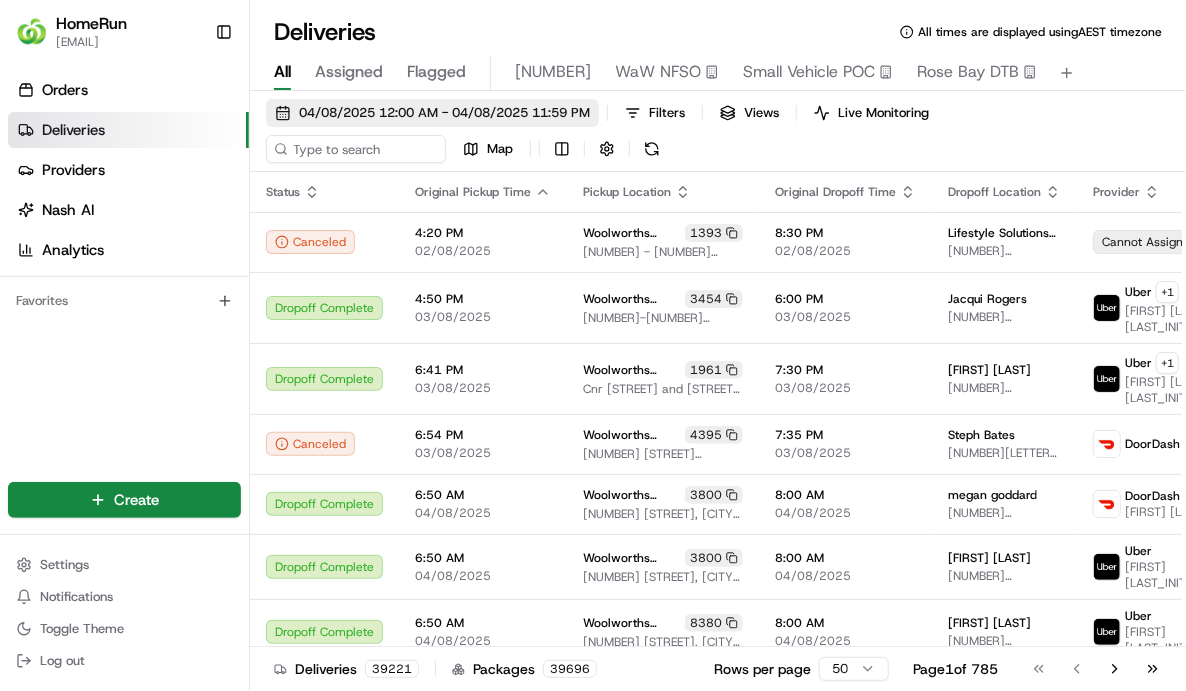 click on "04/08/2025 12:00 AM - 04/08/2025 11:59 PM" at bounding box center (432, 113) 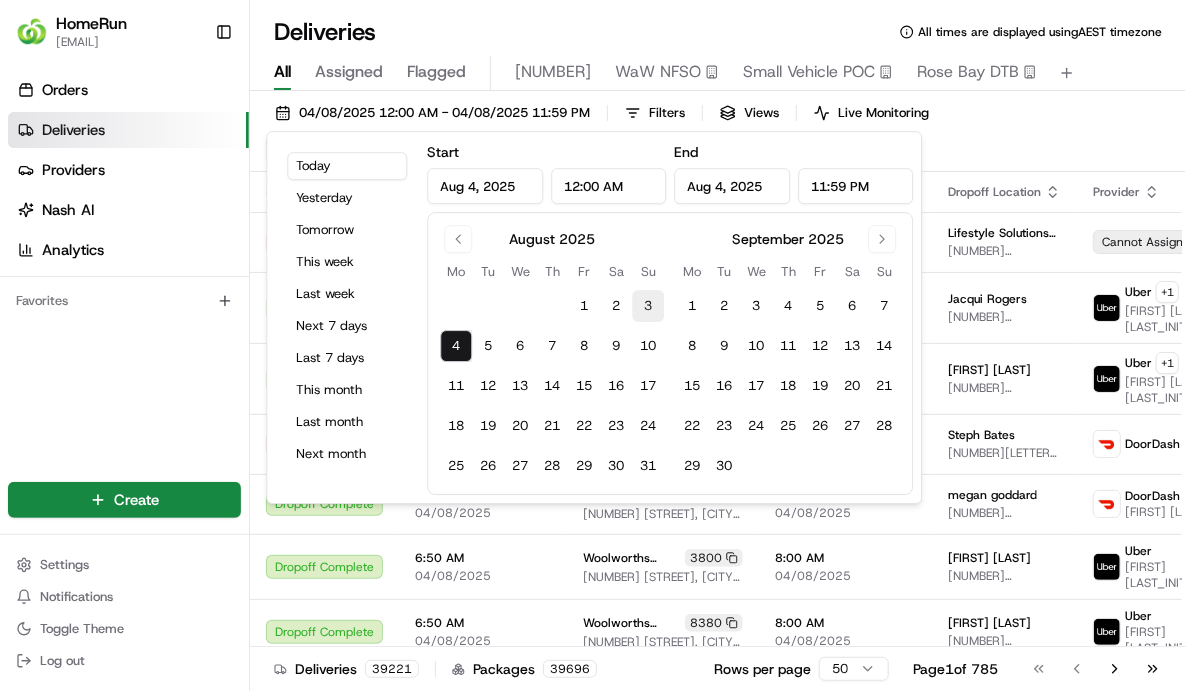 click on "3" at bounding box center (648, 306) 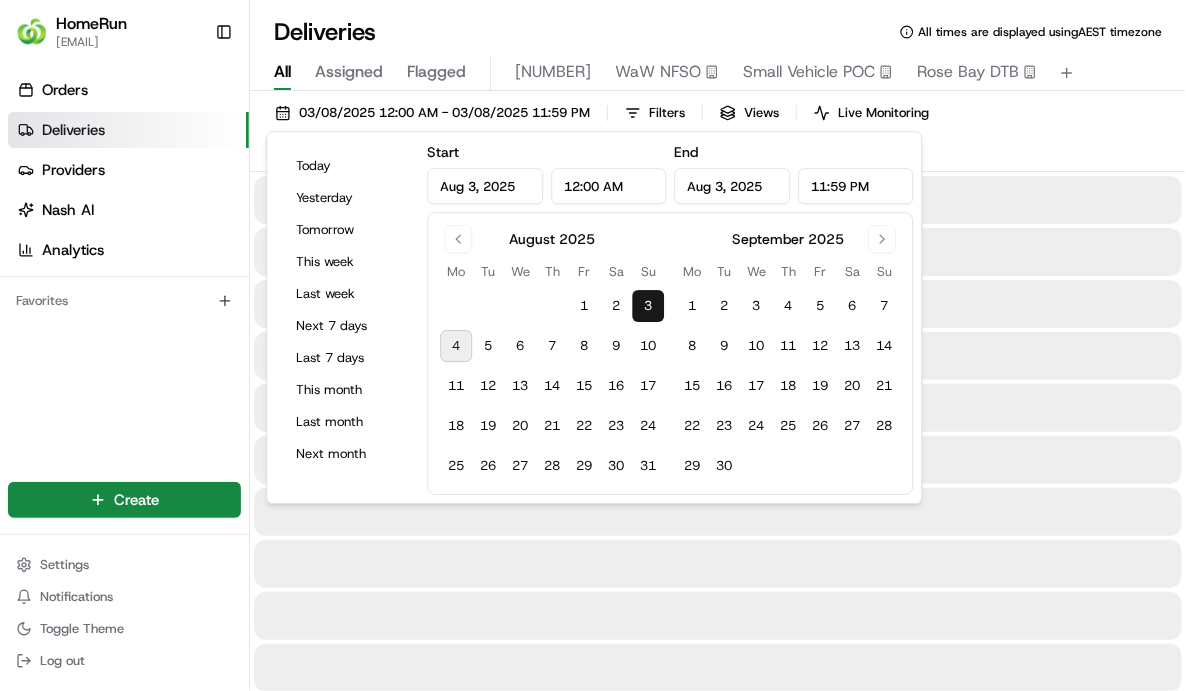 type on "Aug 3, 2025" 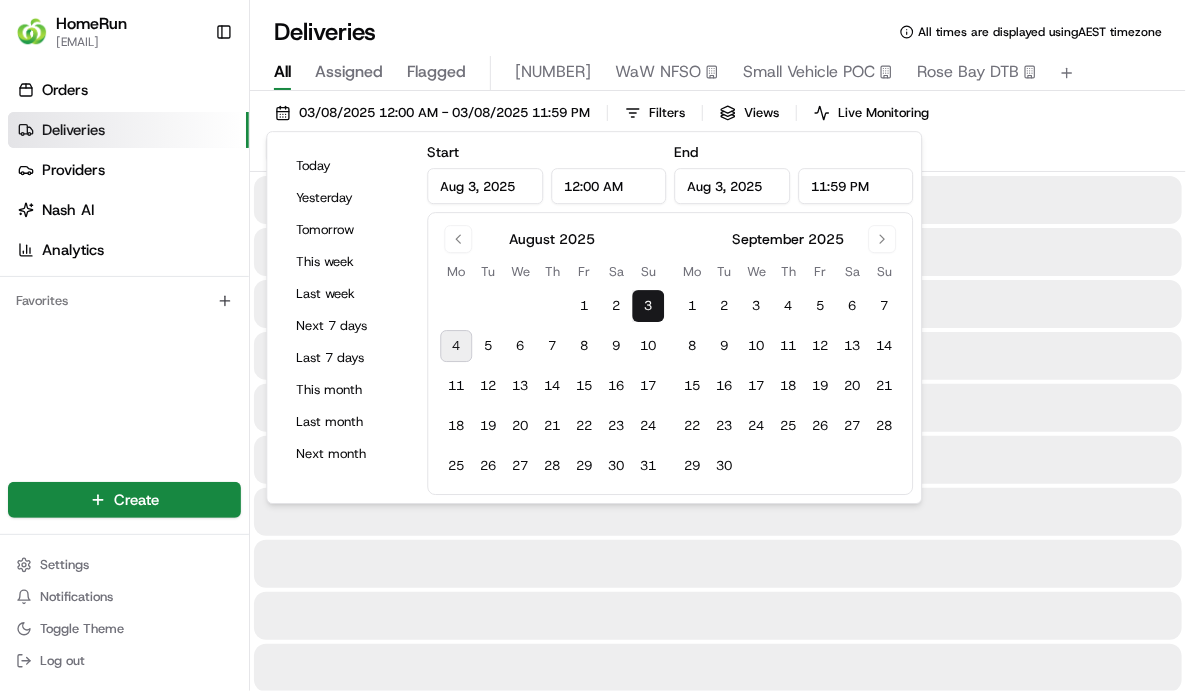type on "Aug 3, 2025" 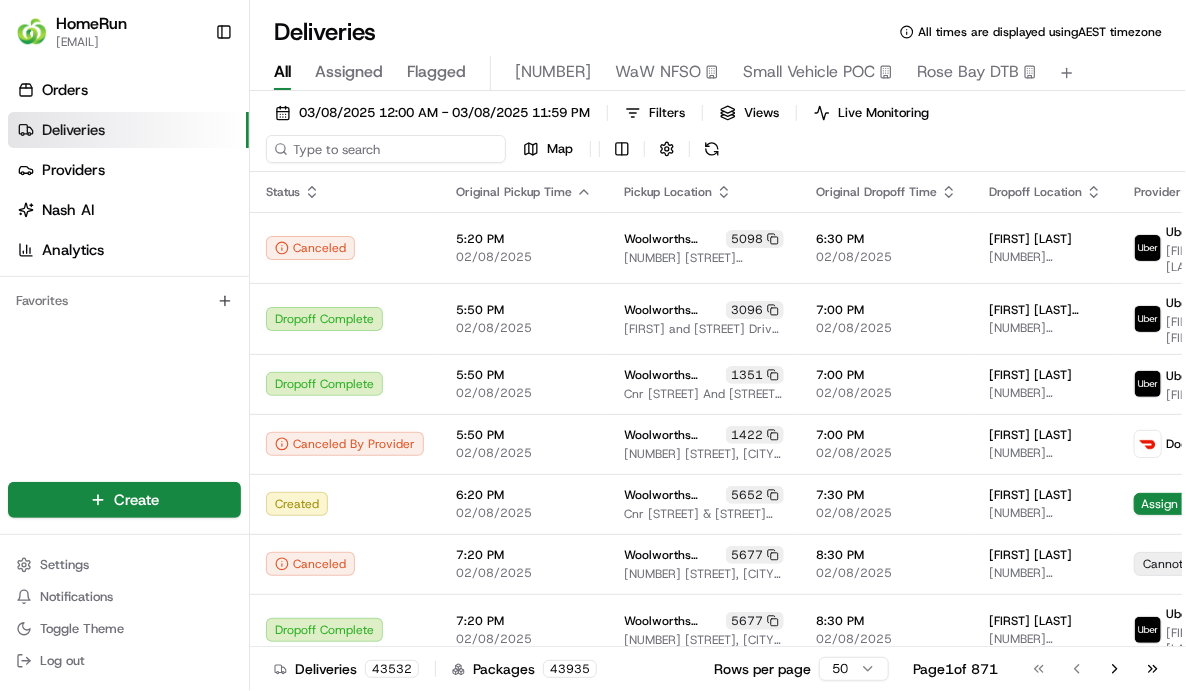click at bounding box center [386, 149] 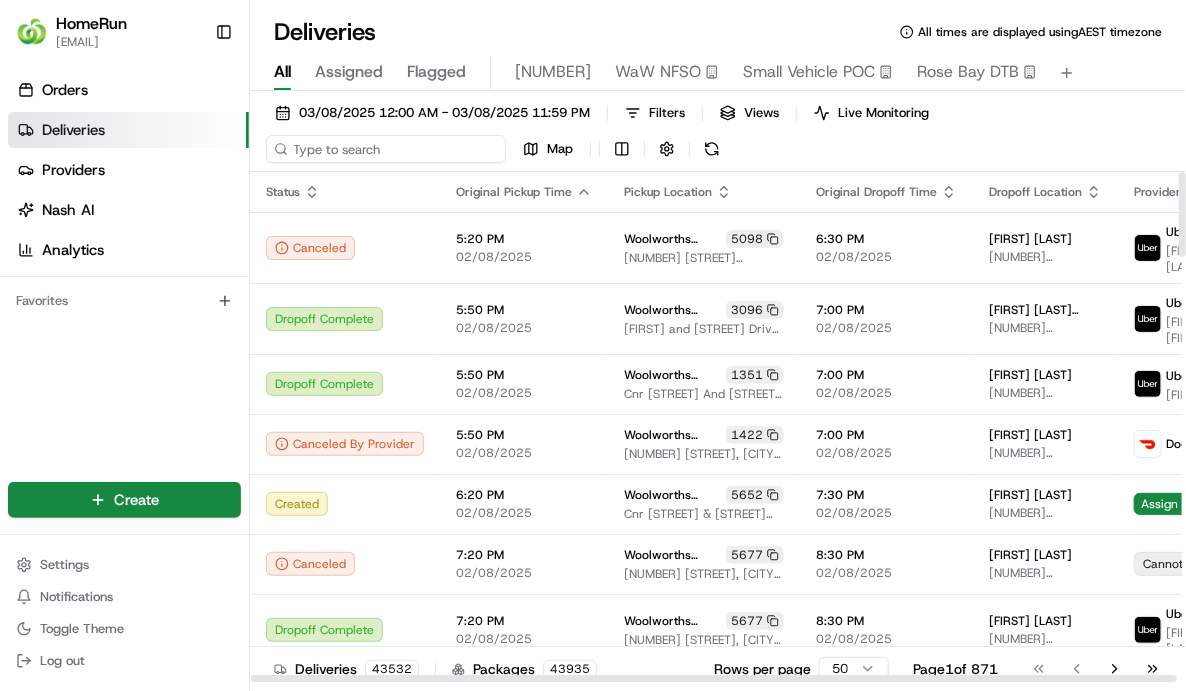 paste on "261863232" 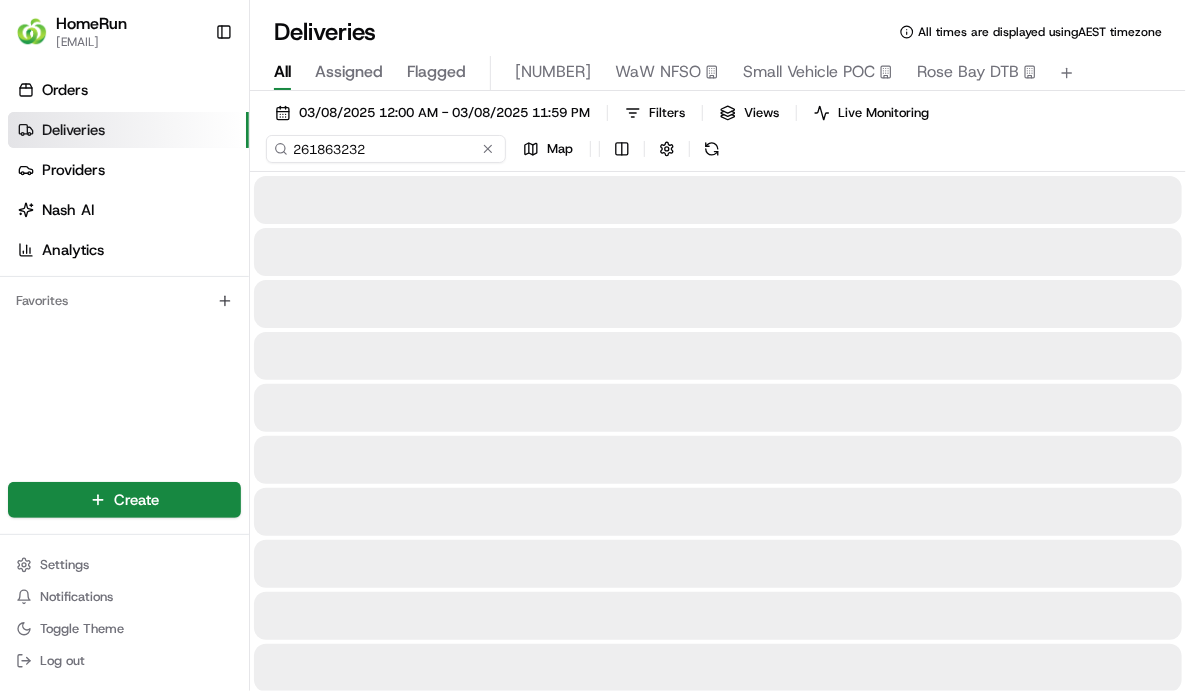 type on "261863232" 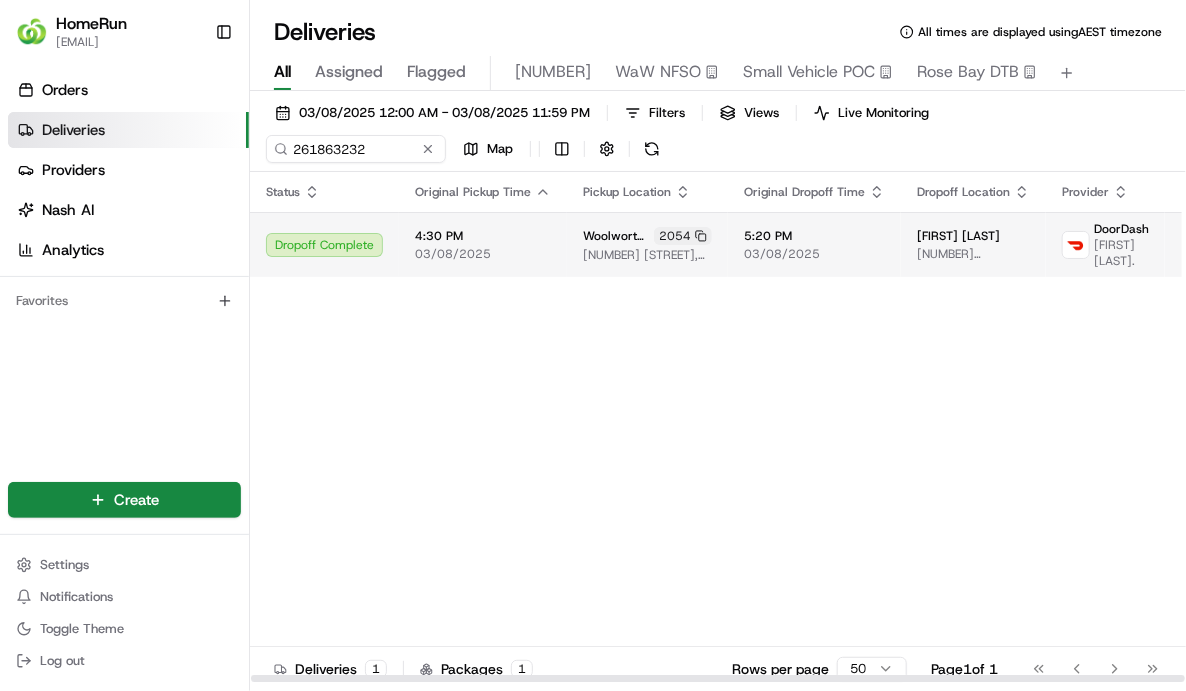 click on "[TIME] [DATE]" at bounding box center (483, 245) 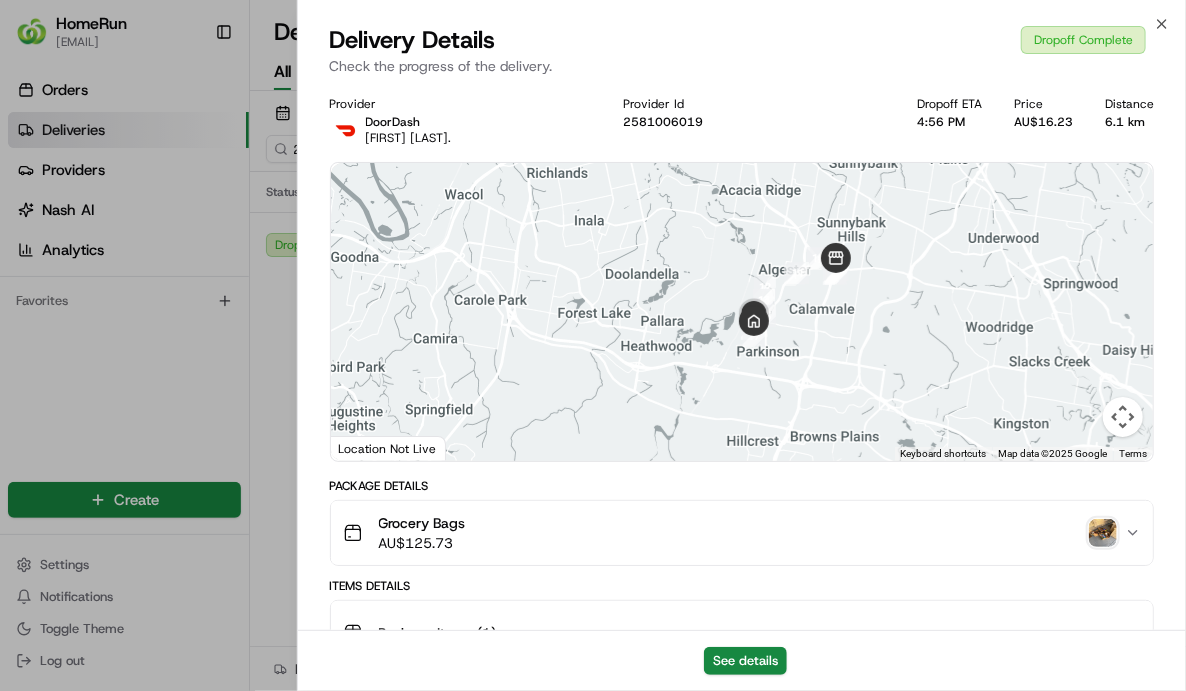 click at bounding box center [1103, 533] 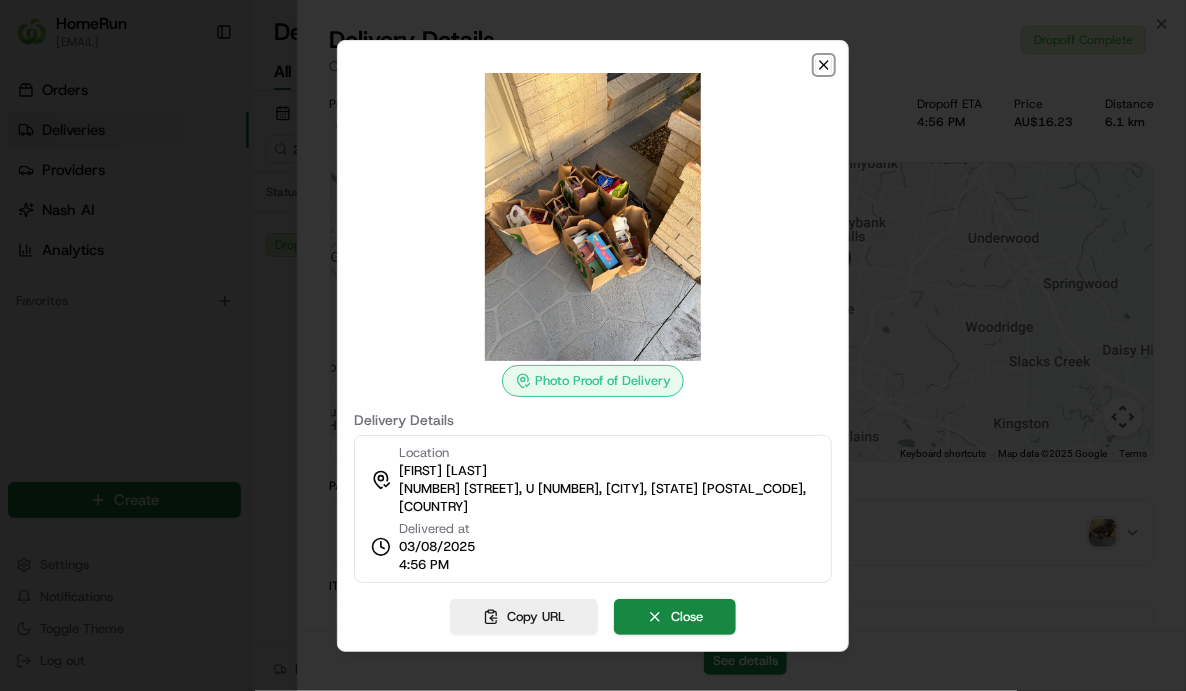 click 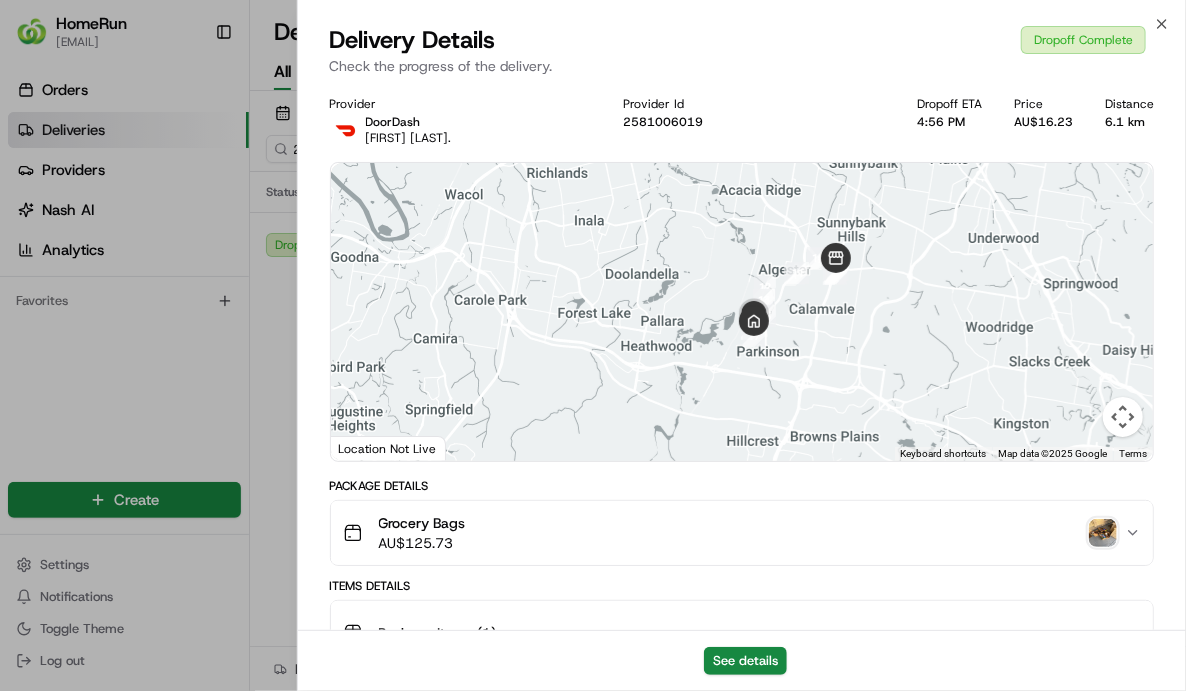 click on "Provider DoorDash Chi Kin C. Provider Id 2581006019 Dropoff ETA 4:56 PM Price AU$16.23 Distance 6.1 km To navigate the map with touch gestures double-tap and hold your finger on the map, then drag the map. ← Move left → Move right ↑ Move up ↓ Move down + Zoom in - Zoom out Home Jump left by 75% End Jump right by 75% Page Up Jump up by 75% Page Down Jump down by 75% 1 2 3 4 5 6 7 8 9 10 11 12 13 14 15 16 17 Keyboard shortcuts Map Data Map data ©2025 Google Map data ©2025 Google 2 km  Click to toggle between metric and imperial units Terms Report a map error Location Not Live Package Details Grocery Bags AU$ 125.73 Items Details Package Items ( 1 ) Location Details Woolworths Calamvale North Online Team 2054 [NUMBER] [STREET], [CITY], [STATE] [POSTAL_CODE], [COUNTRY] [TIME] [DATE]  [FIRST] [LAST] [NUMBER] [STREET], [CITY], [STATE] [POSTAL_CODE], [COUNTRY] [TIME] [DATE] Delivery Activity Add Event Created (Sent To Provider) DoorDash [DATE] [TIME] AEST Not Assigned Driver DoorDash [DATE] [TIME] AEST Preparing Order" at bounding box center [742, 782] 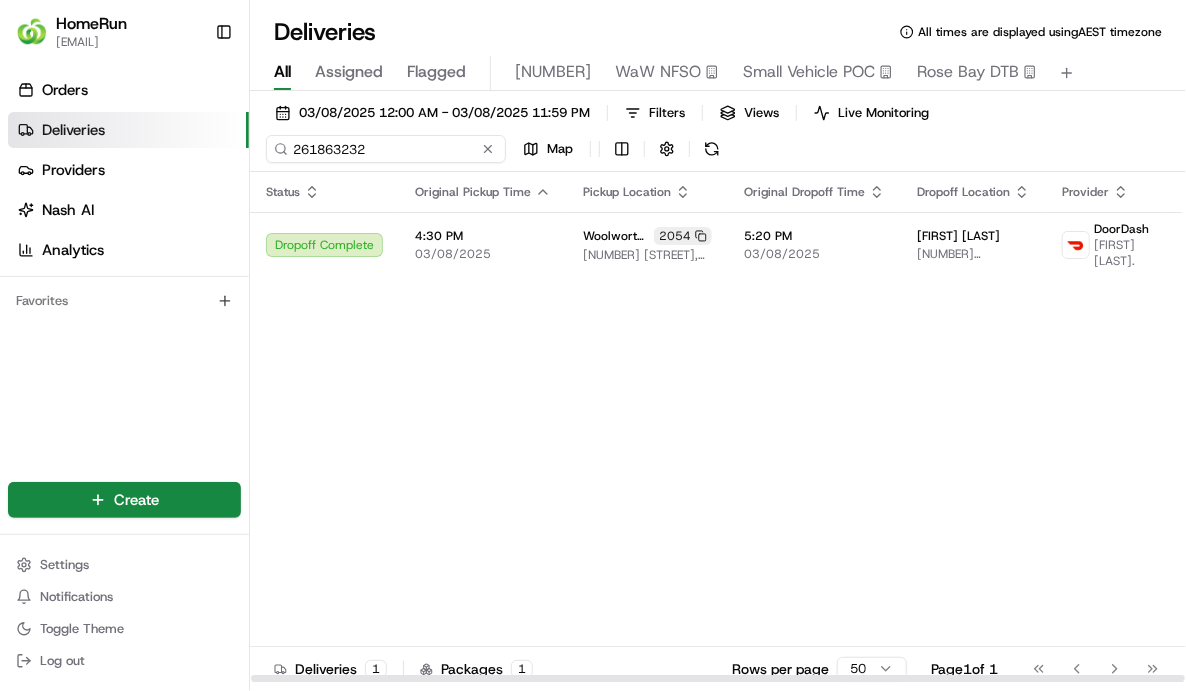 click on "261863232" at bounding box center (386, 149) 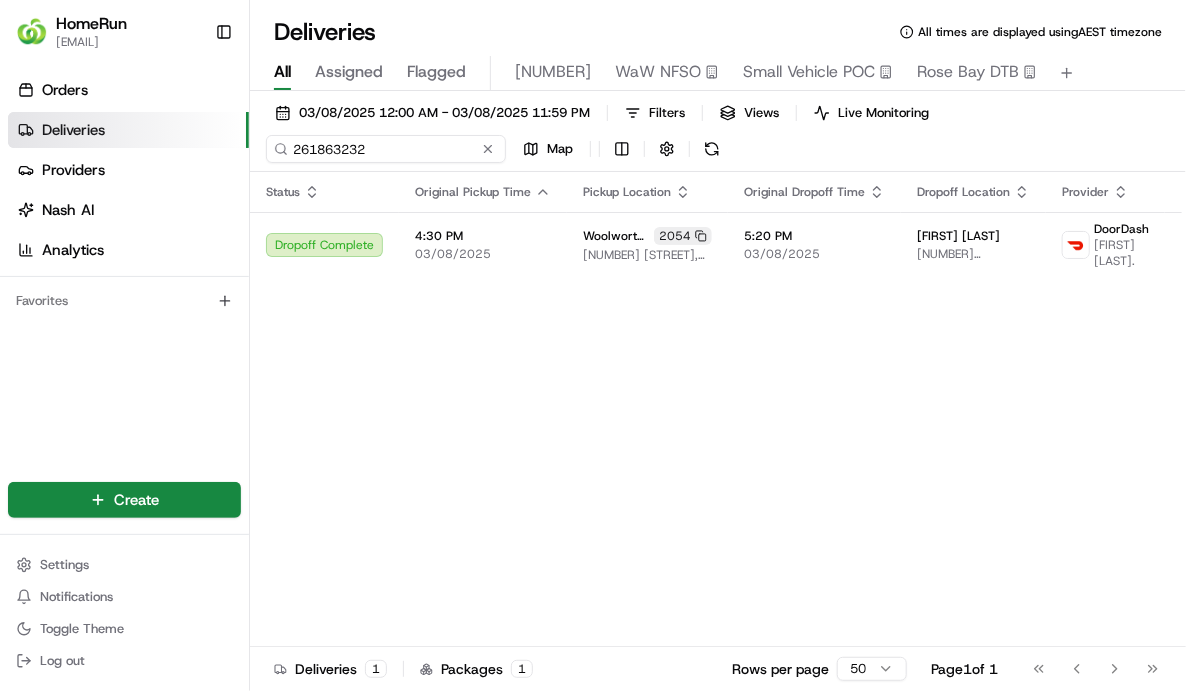 click on "261863232" at bounding box center [386, 149] 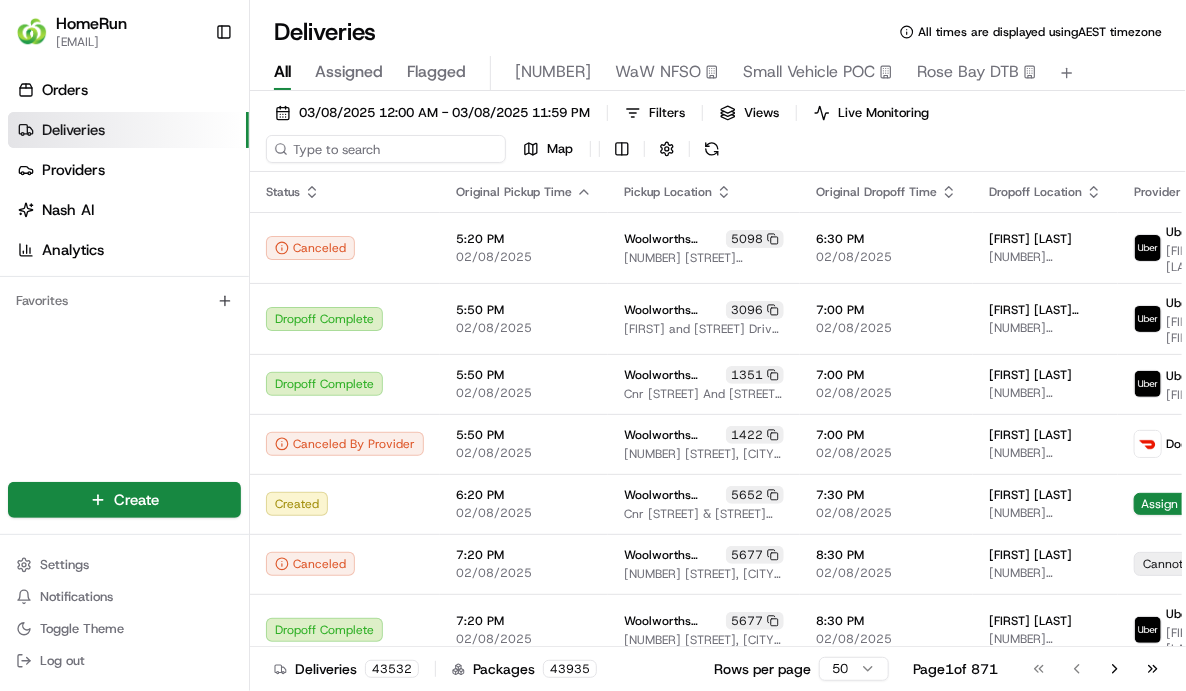 type 